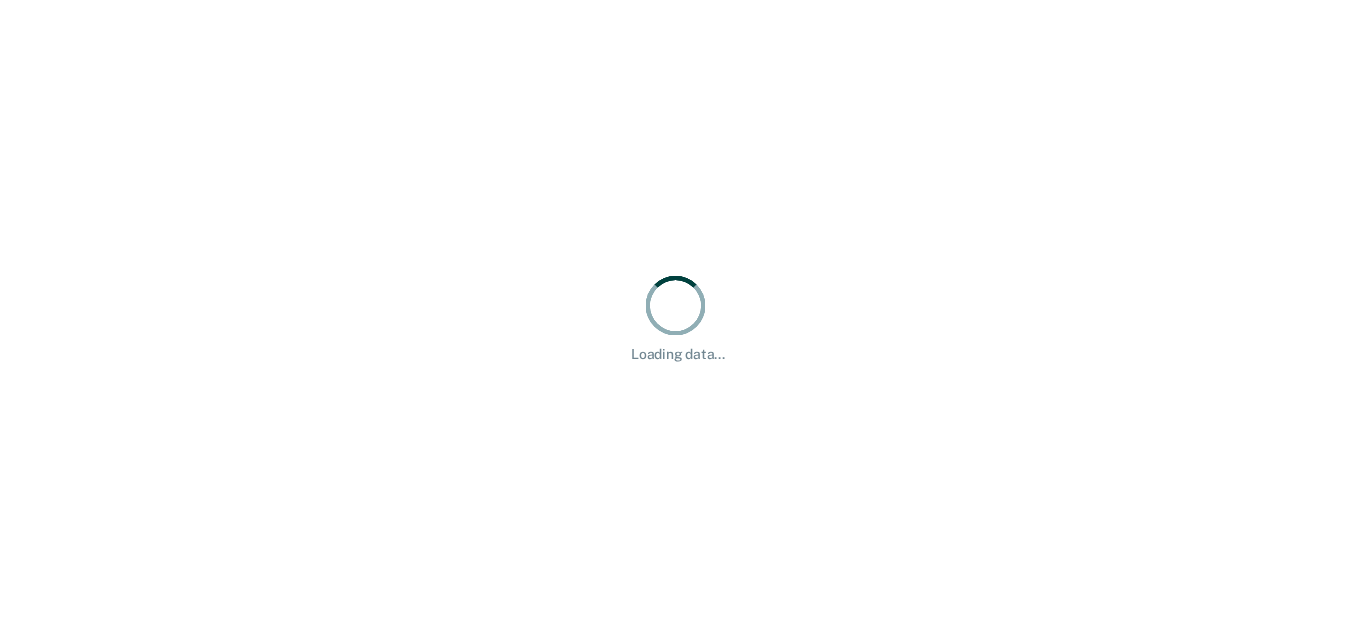 scroll, scrollTop: 0, scrollLeft: 0, axis: both 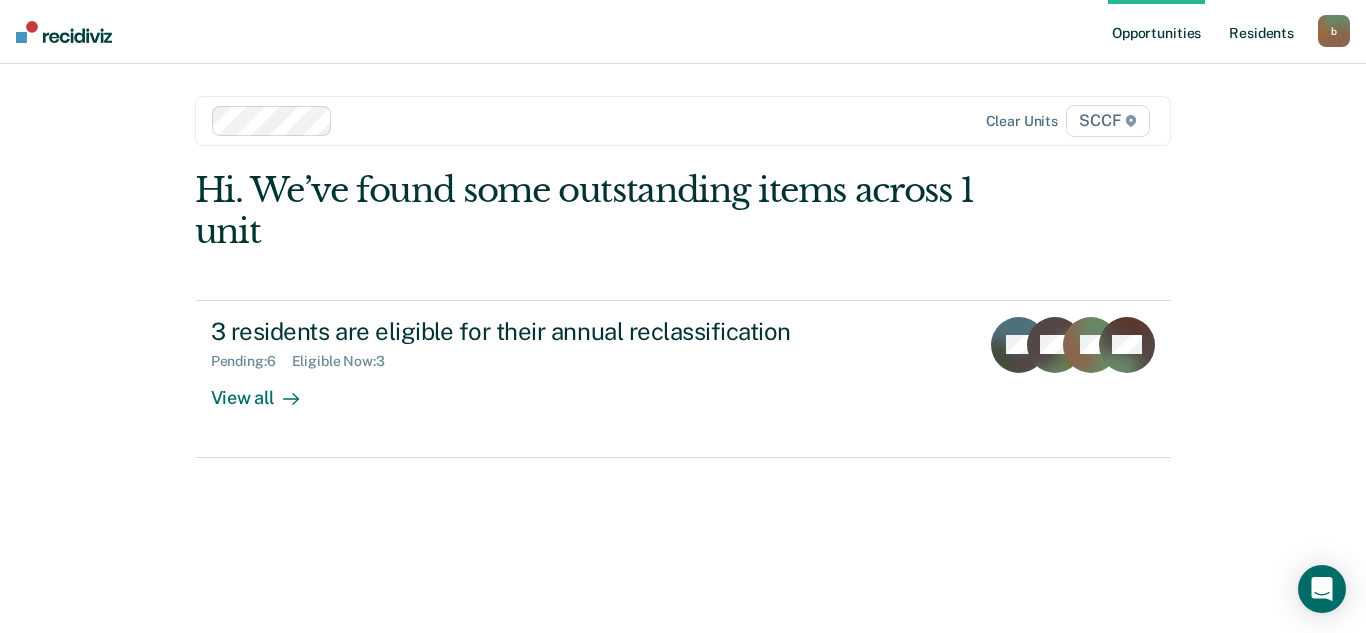 click on "Resident s" at bounding box center [1261, 32] 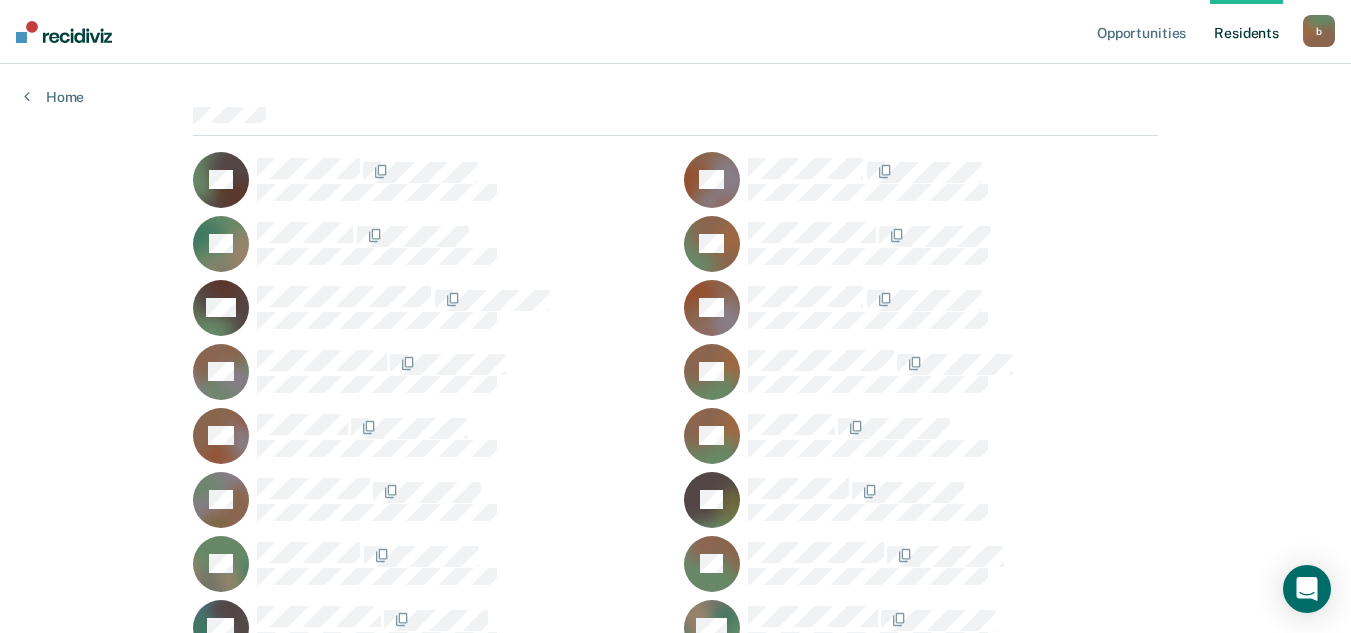 scroll, scrollTop: 0, scrollLeft: 0, axis: both 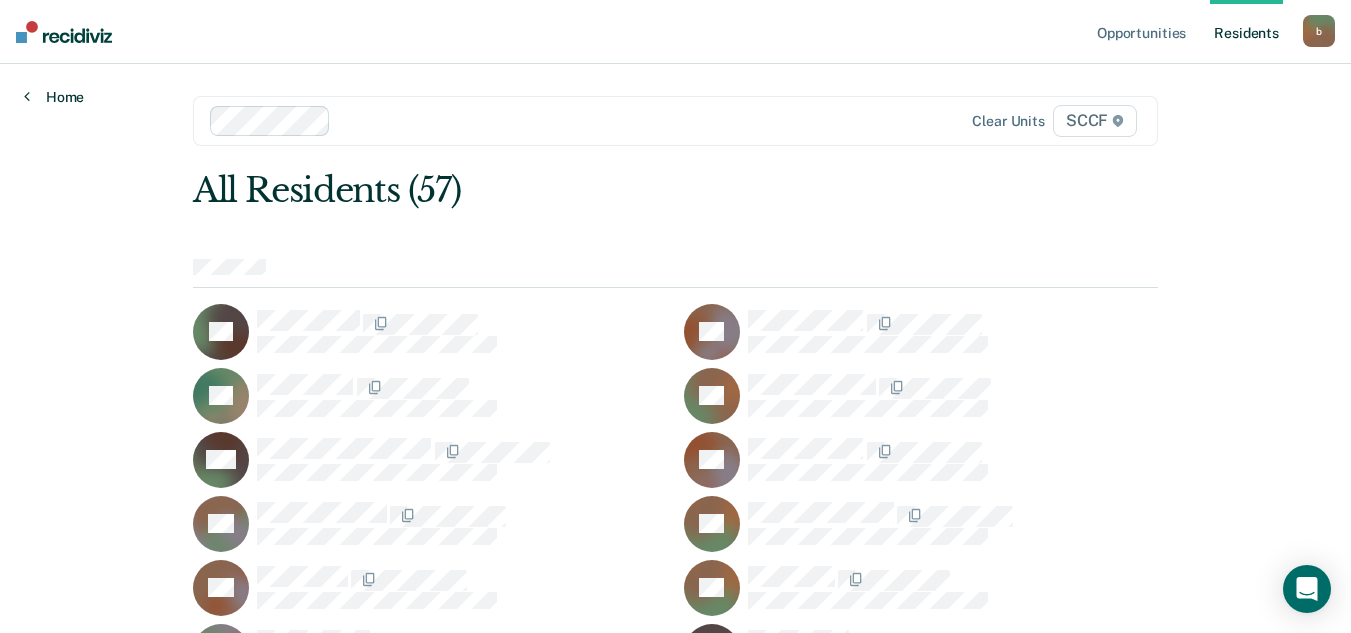 click at bounding box center (27, 96) 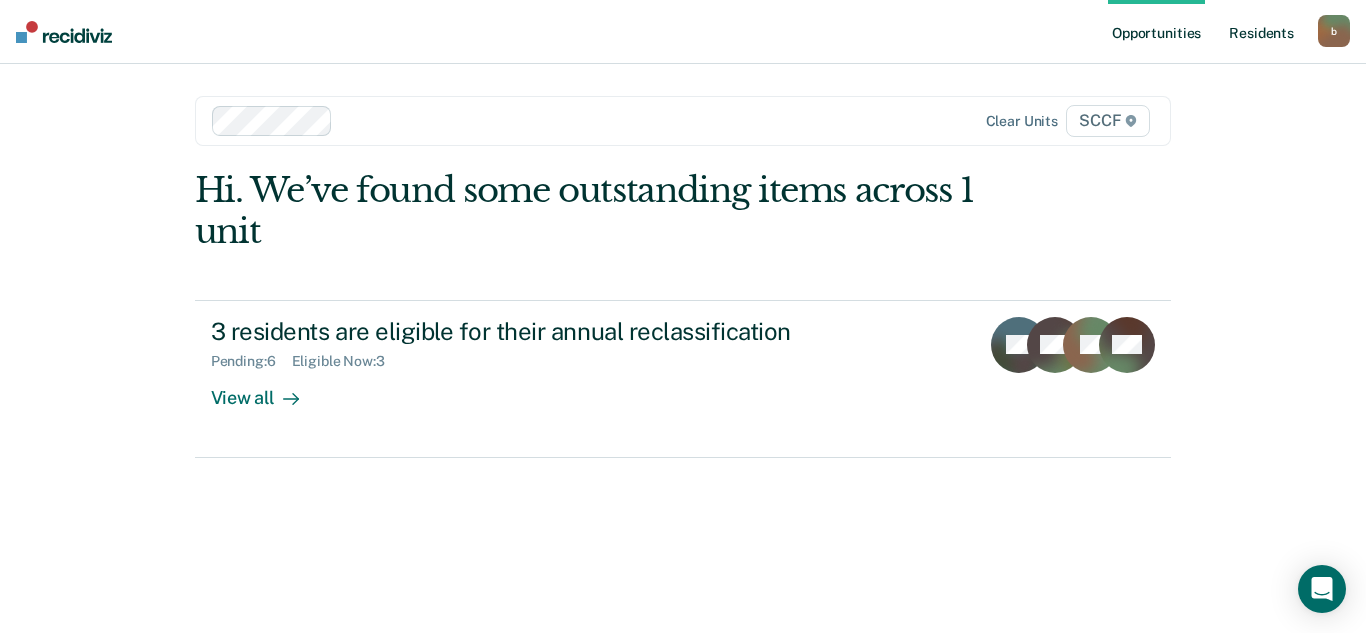 click on "Resident s" at bounding box center (1261, 32) 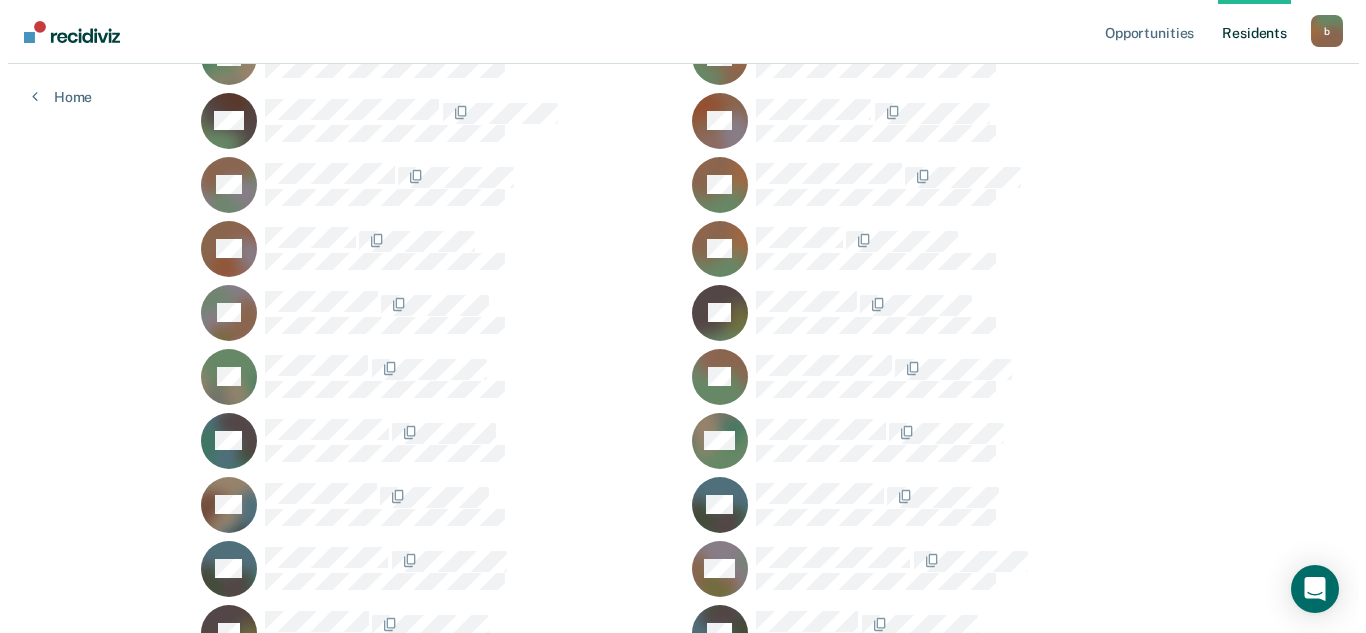 scroll, scrollTop: 0, scrollLeft: 0, axis: both 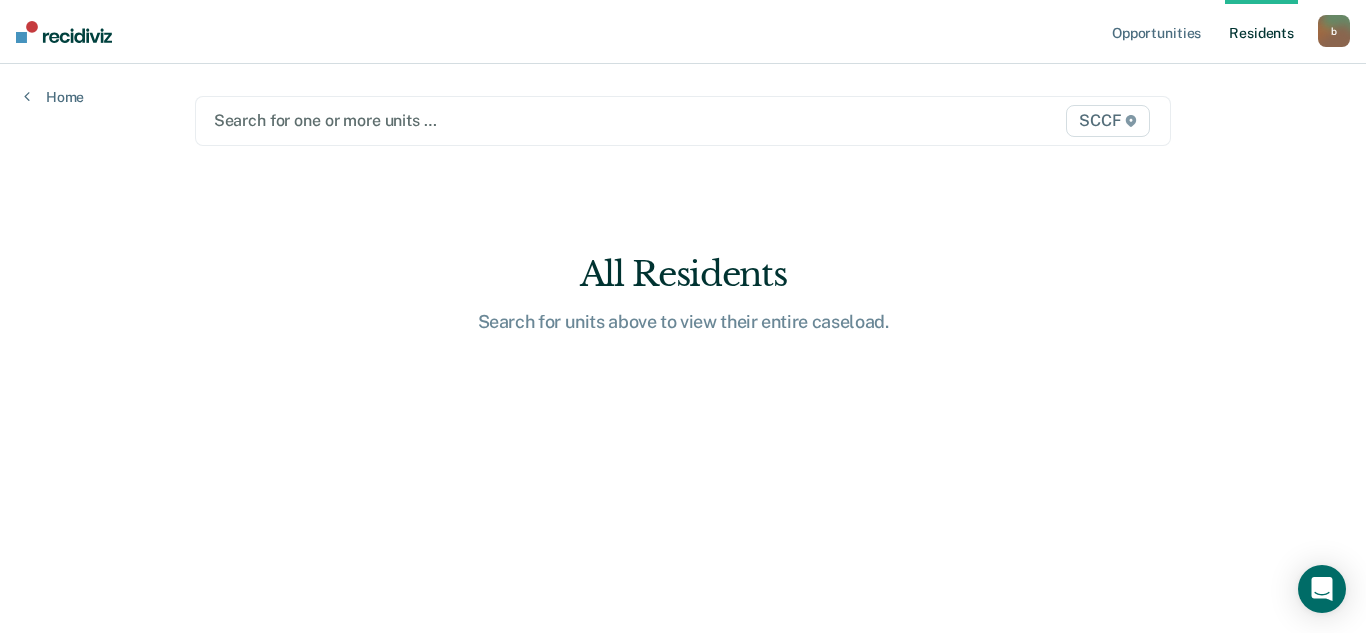 click on "b" at bounding box center (1334, 31) 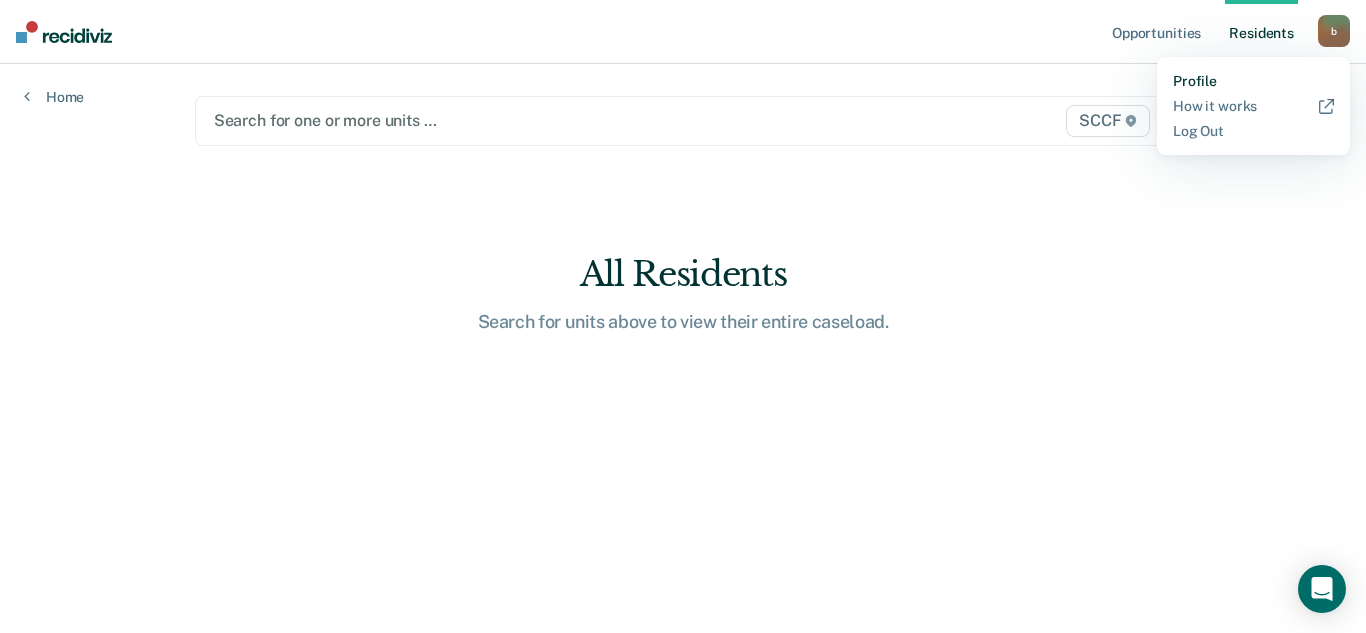 click on "Profile" at bounding box center [1253, 81] 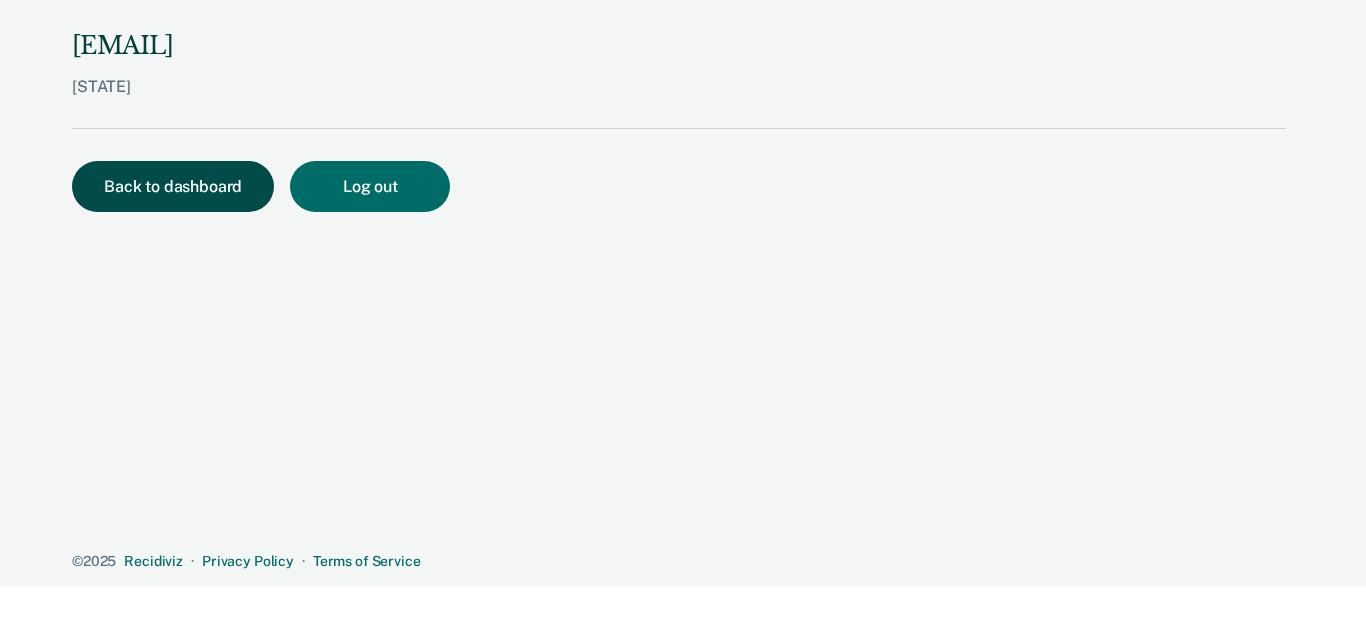 click on "Back to dashboard" at bounding box center [173, 186] 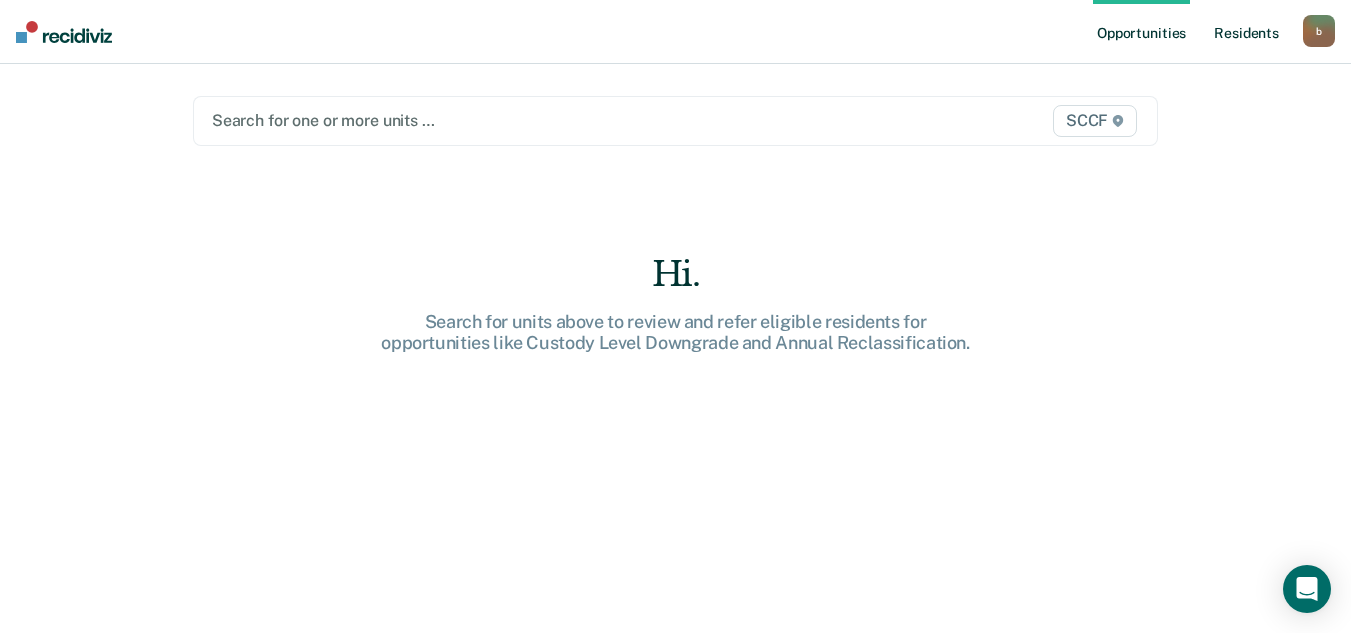click on "Resident s" at bounding box center [1246, 32] 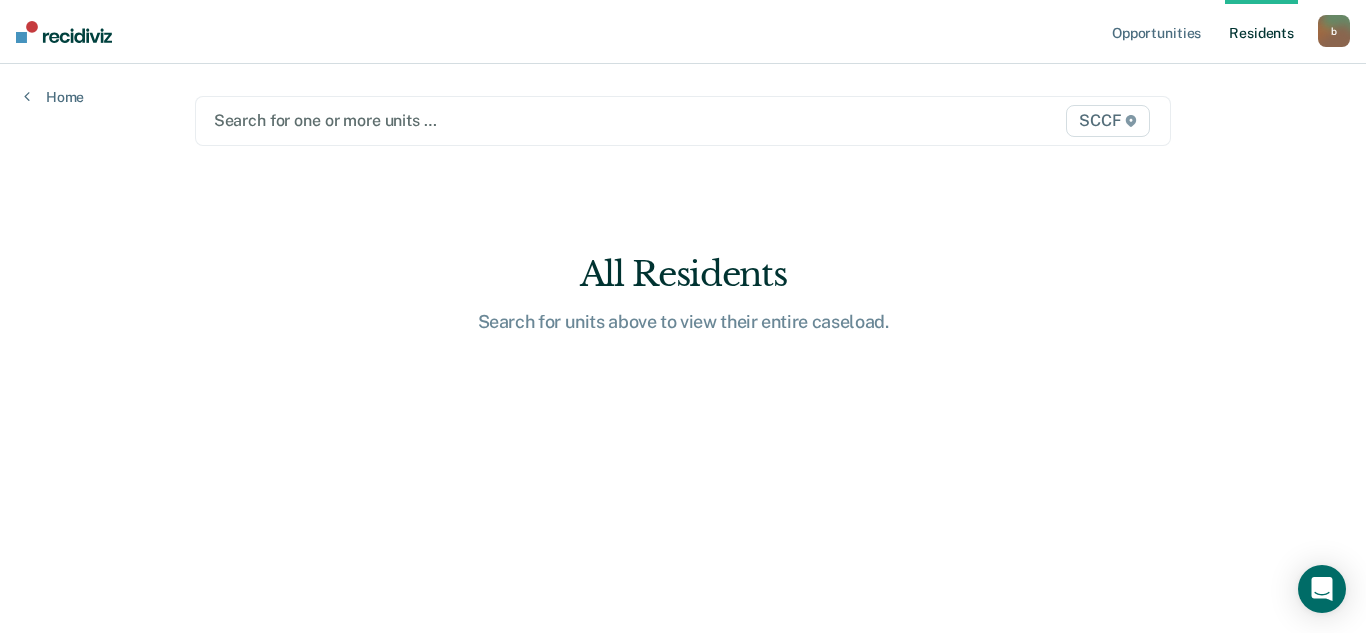 click on "Resident s" at bounding box center (1261, 32) 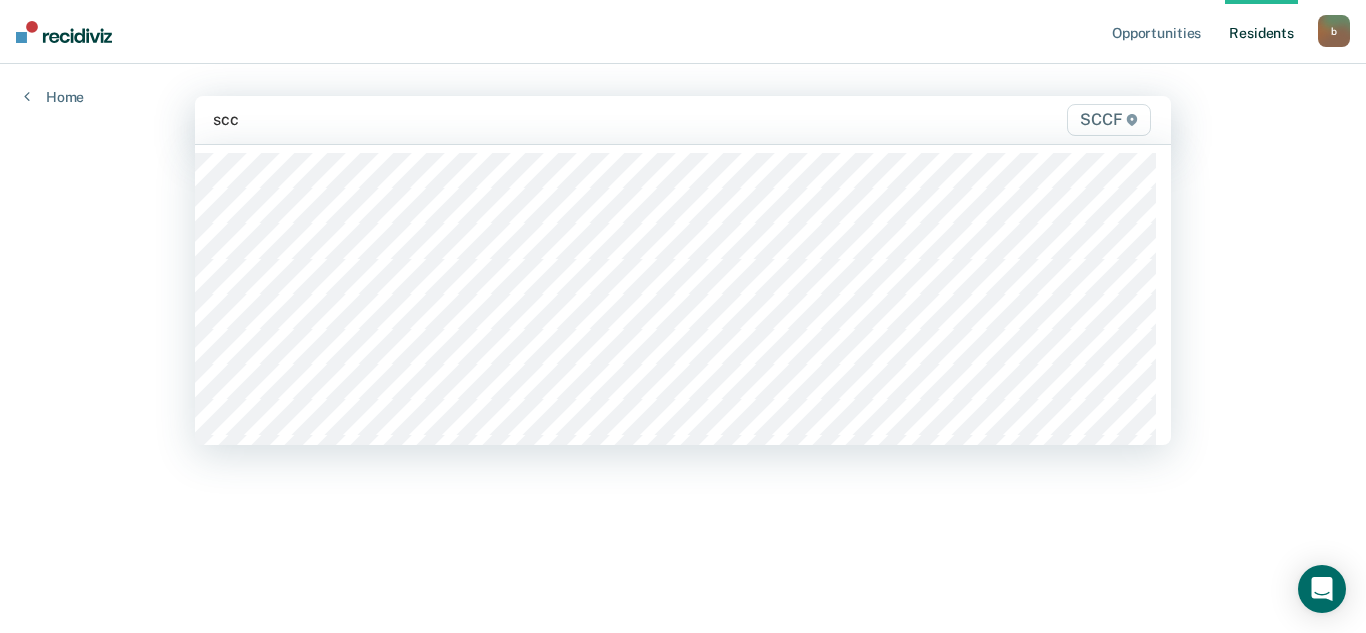 type on "sccf" 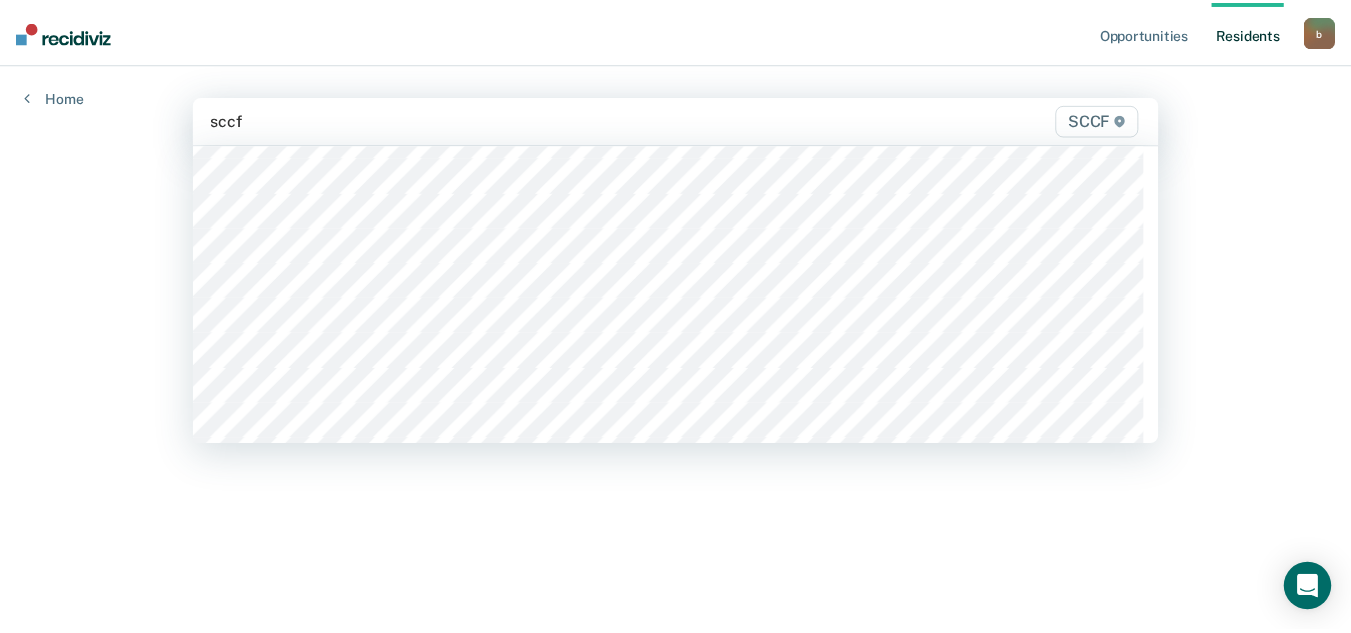 scroll, scrollTop: 100, scrollLeft: 0, axis: vertical 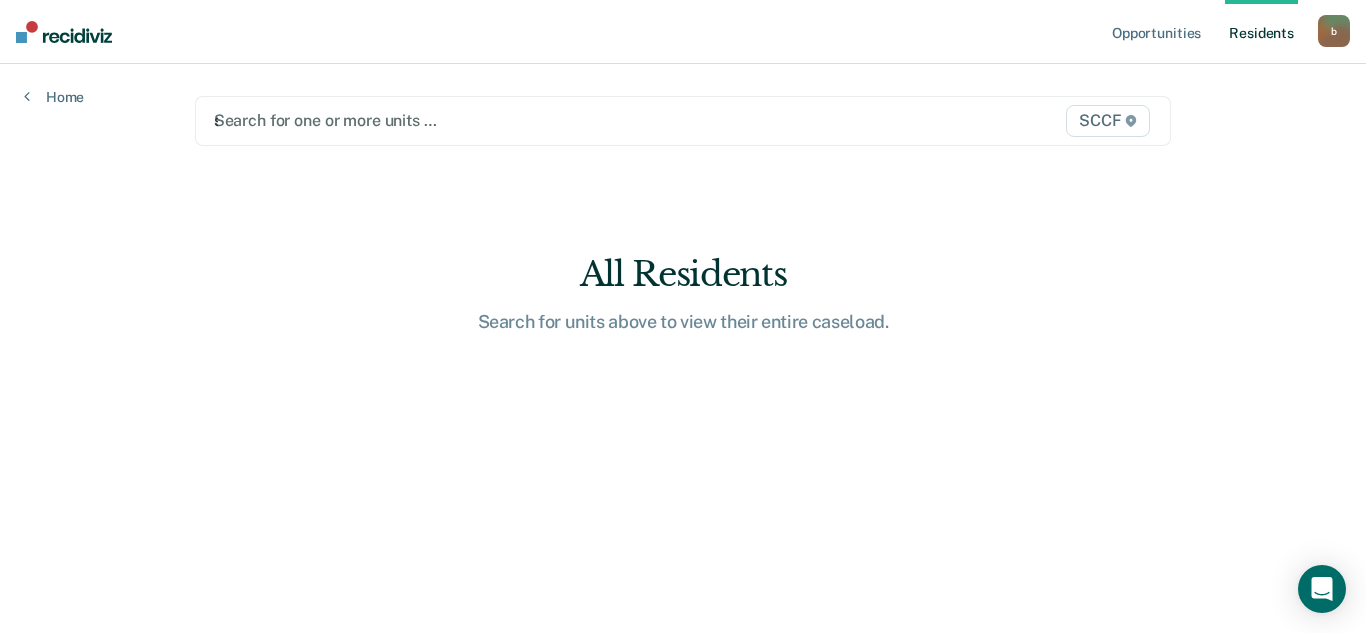 type 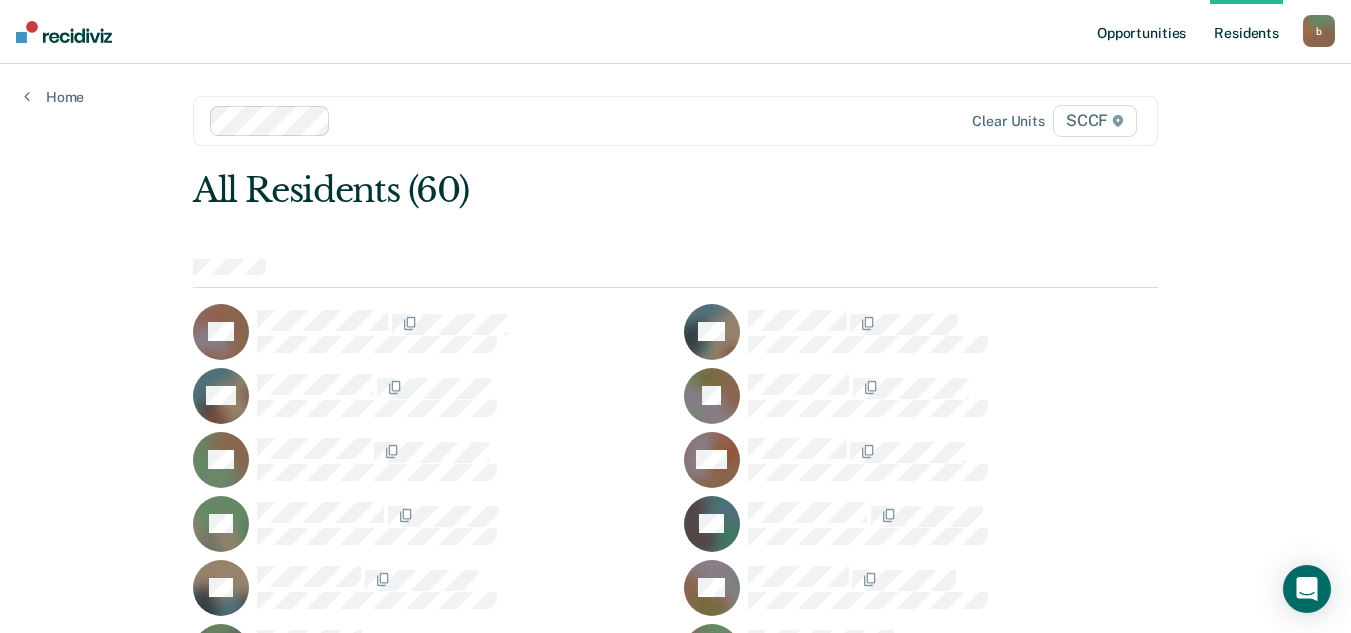 click on "Opportunities" at bounding box center [1141, 32] 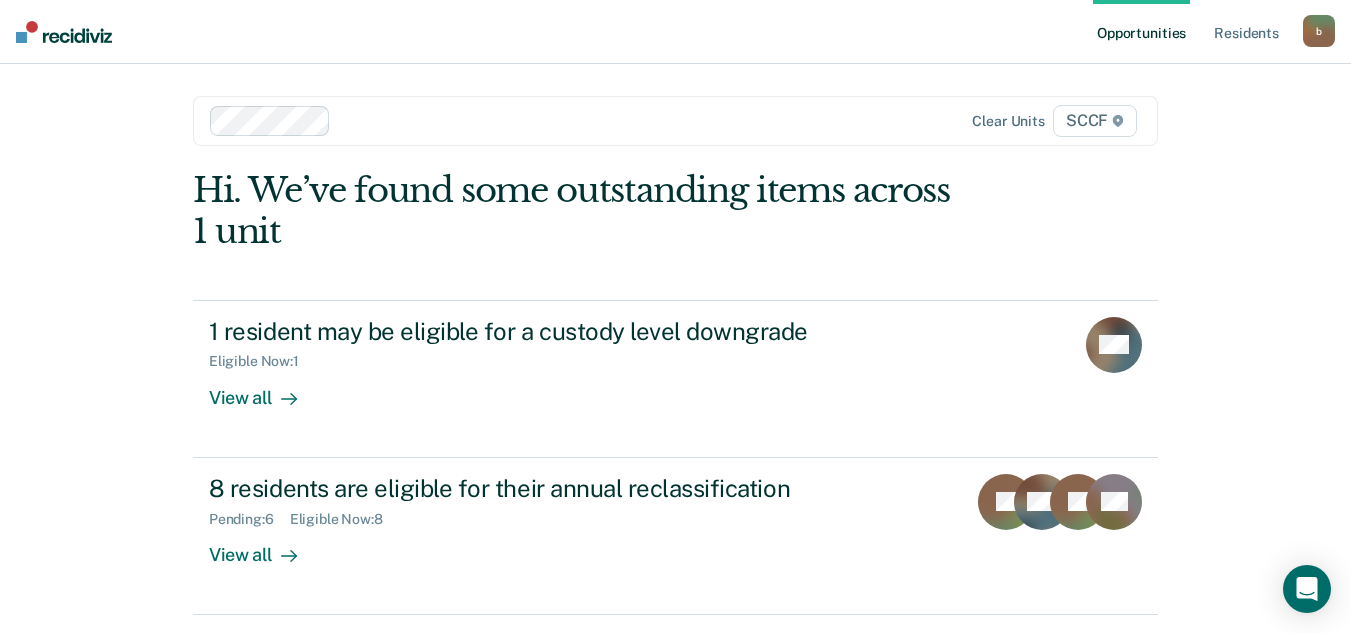 scroll, scrollTop: 62, scrollLeft: 0, axis: vertical 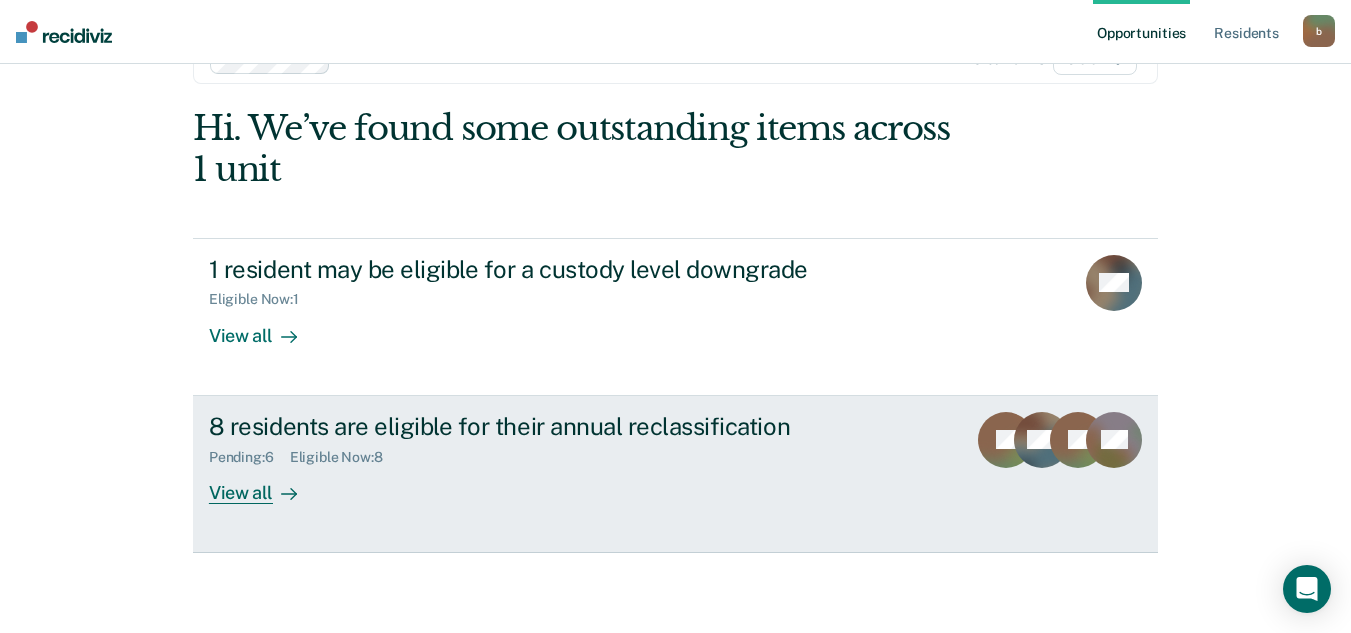 click on "View all" at bounding box center (265, 484) 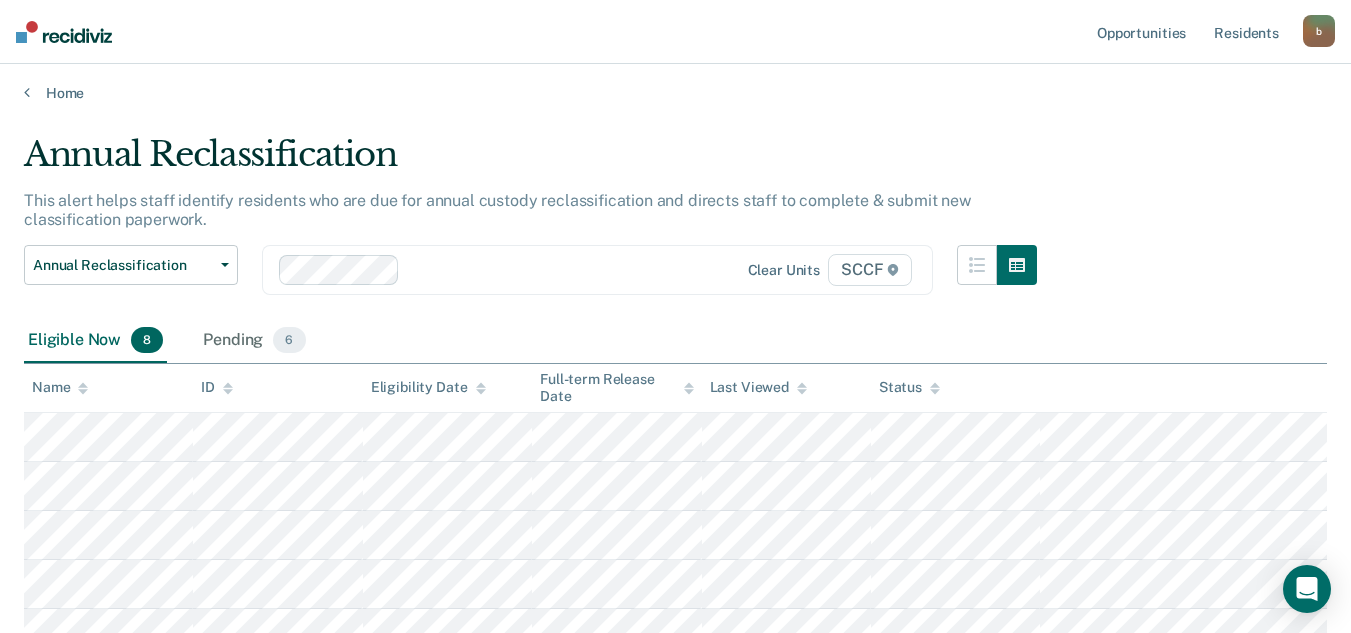 scroll, scrollTop: 0, scrollLeft: 0, axis: both 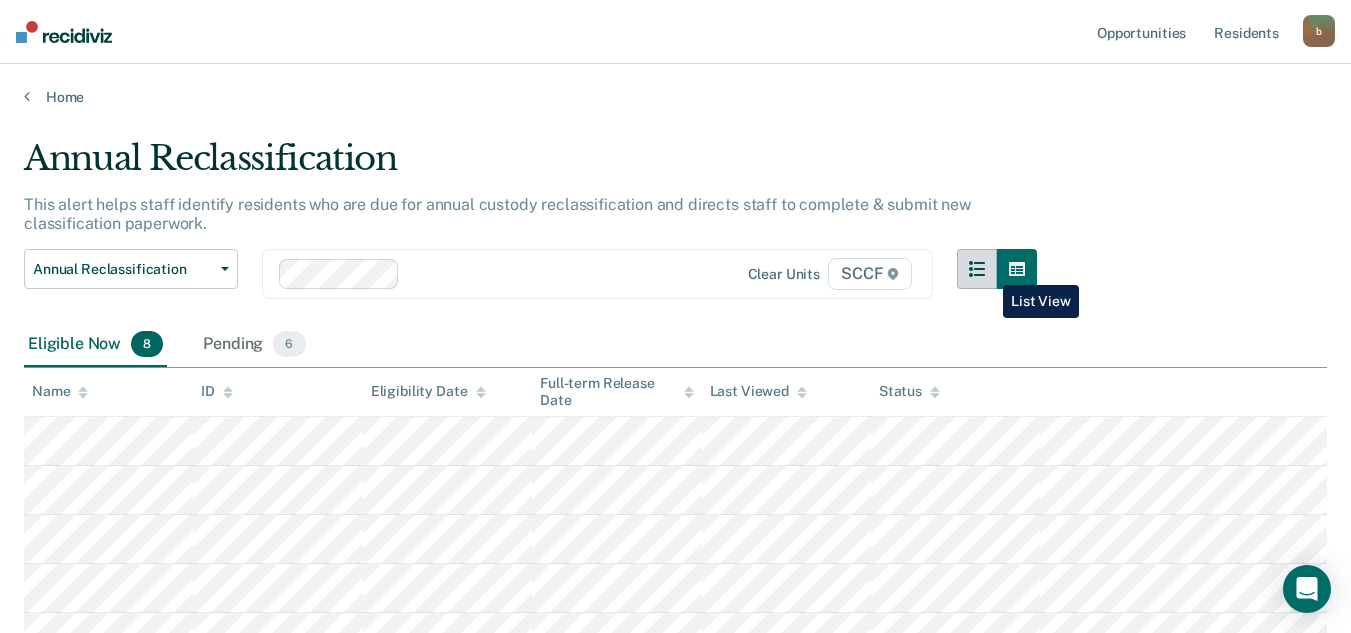 click 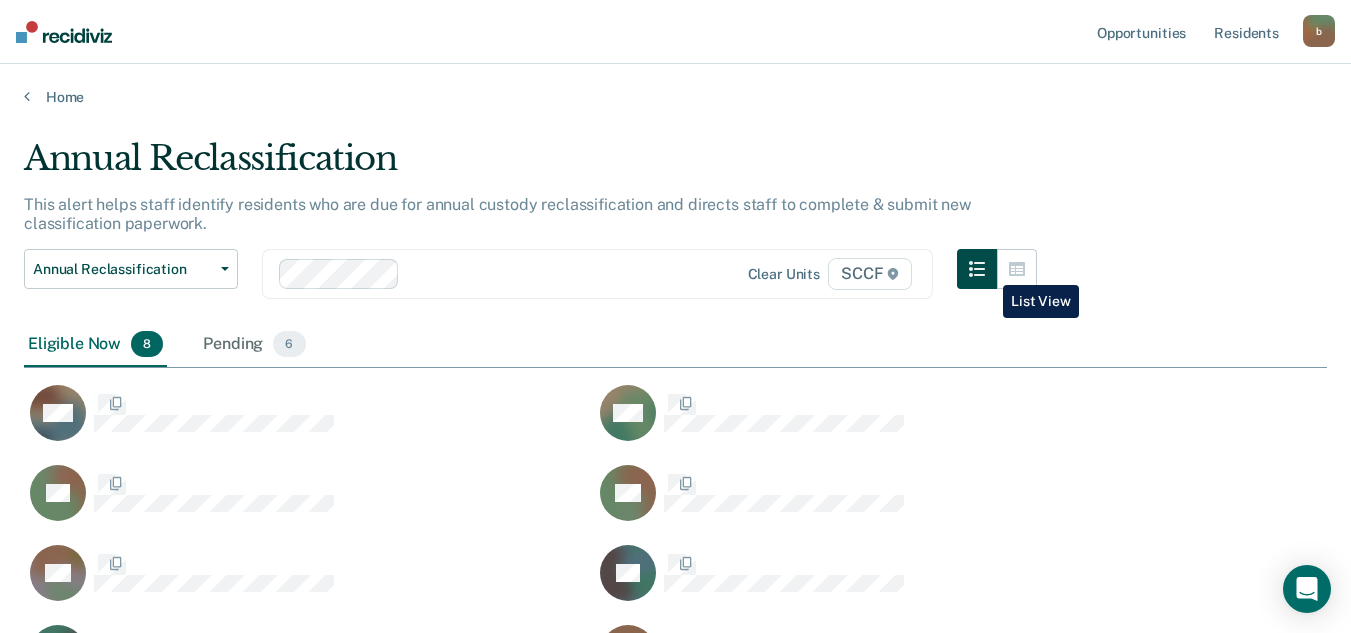 scroll, scrollTop: 16, scrollLeft: 16, axis: both 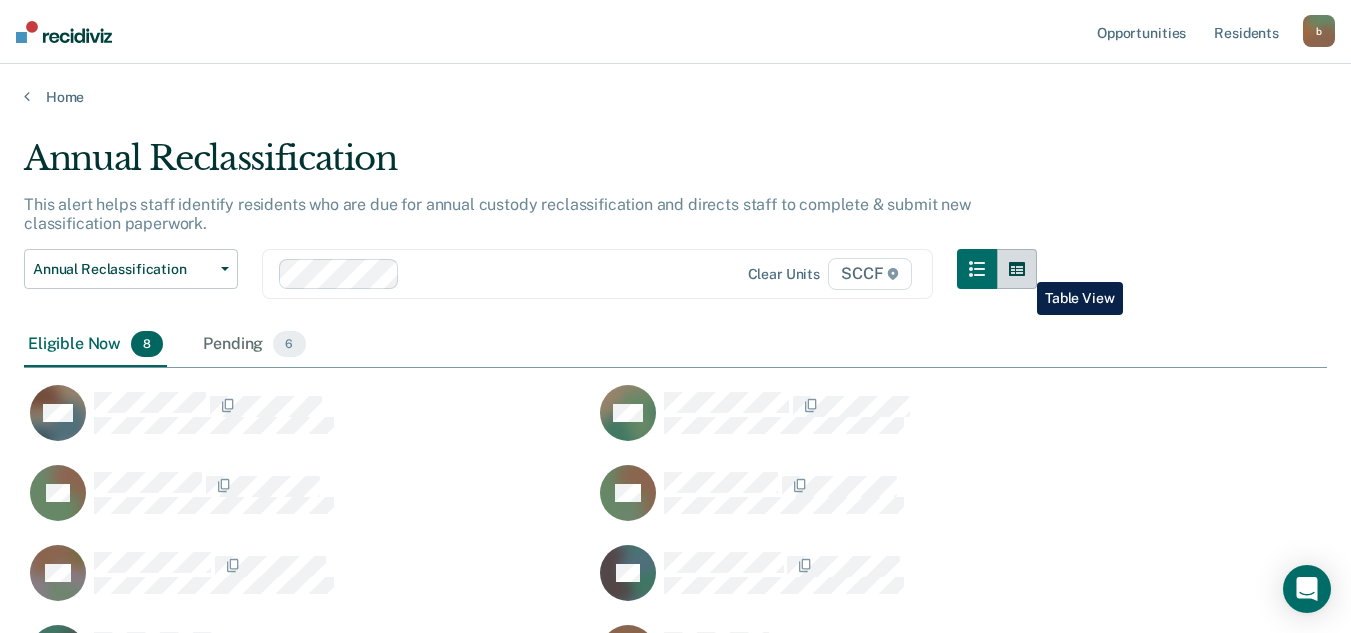 click 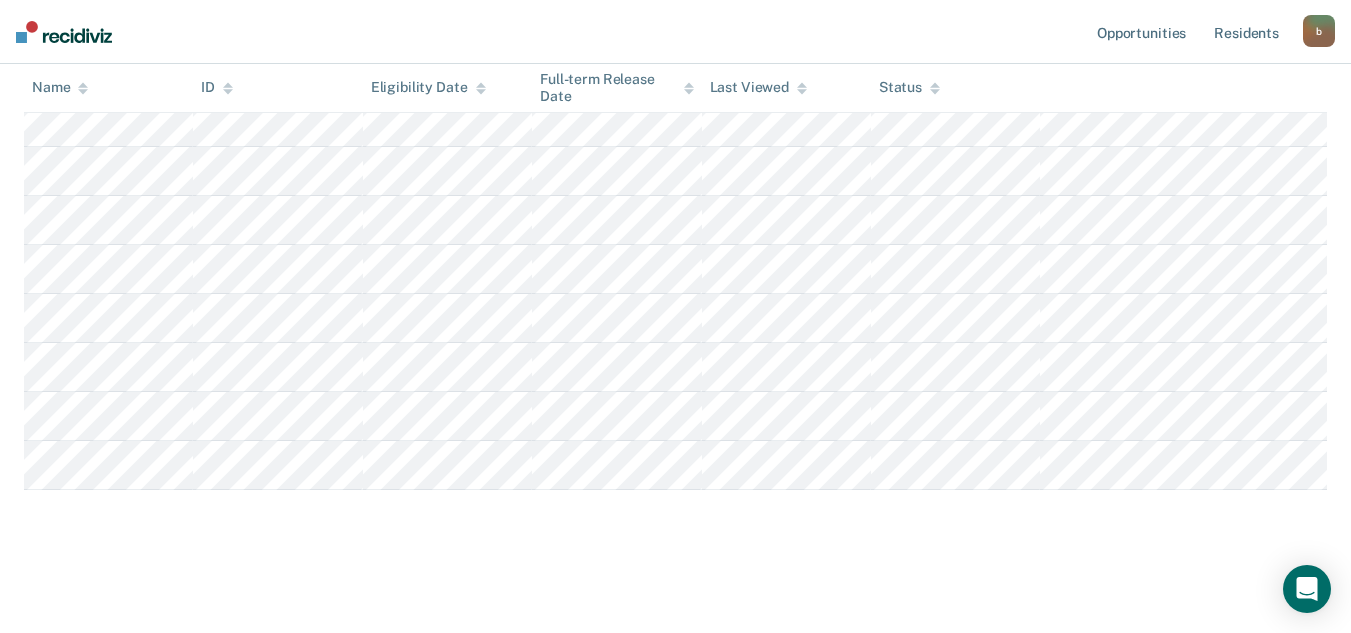 scroll, scrollTop: 320, scrollLeft: 0, axis: vertical 